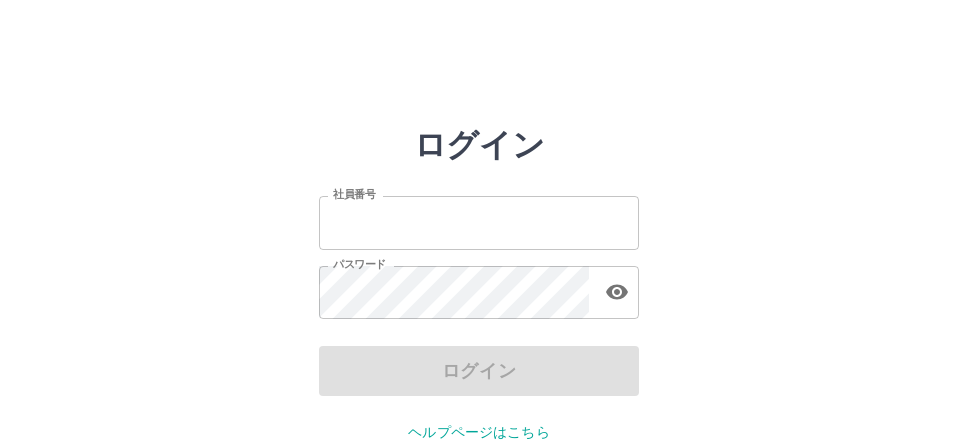 scroll, scrollTop: 0, scrollLeft: 0, axis: both 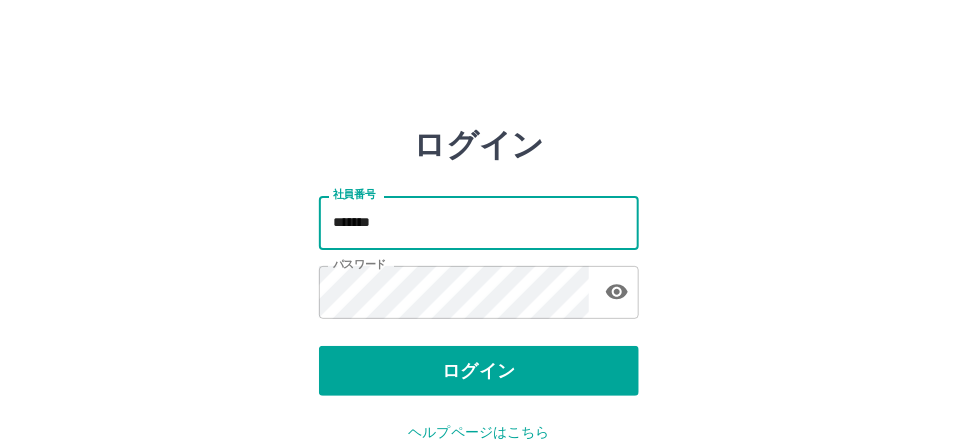click on "*******" at bounding box center (479, 222) 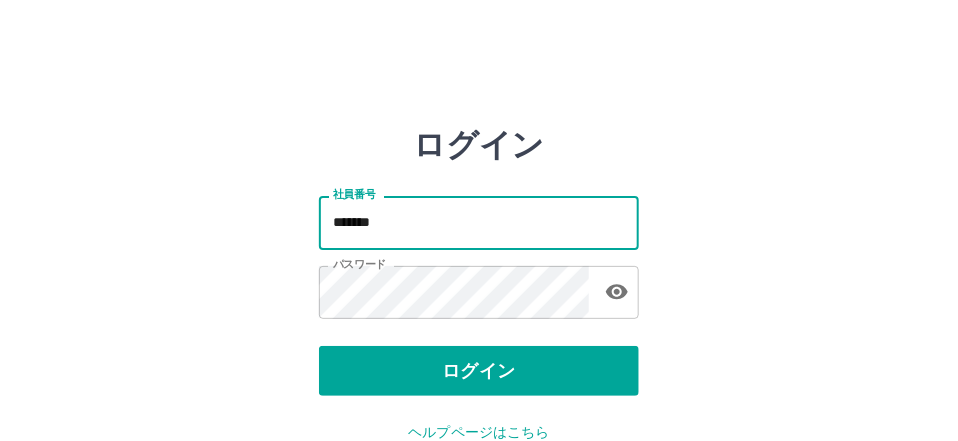 type on "*******" 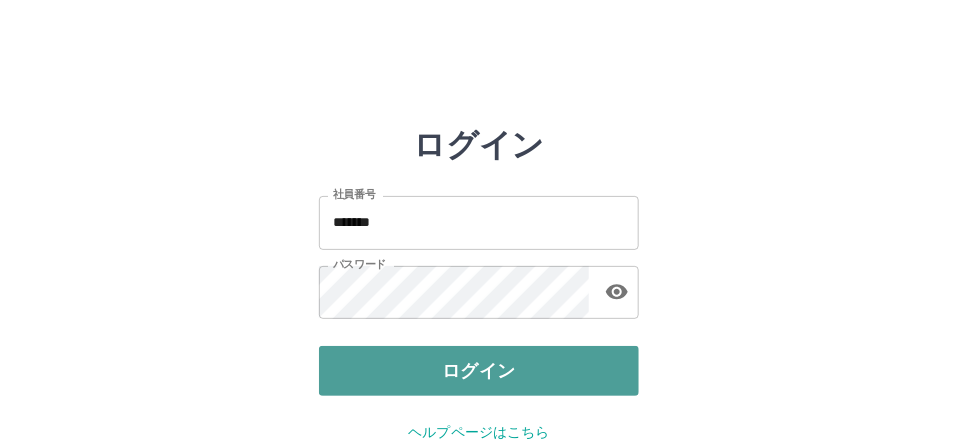 click on "ログイン" at bounding box center (479, 371) 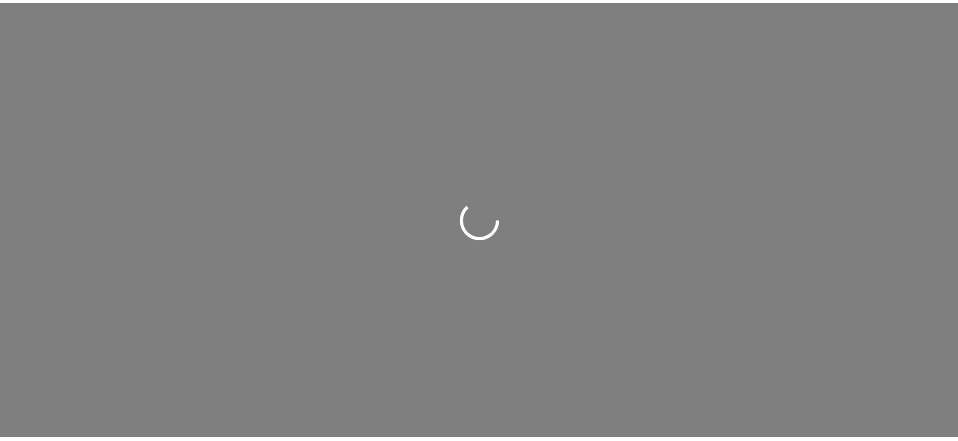 scroll, scrollTop: 0, scrollLeft: 0, axis: both 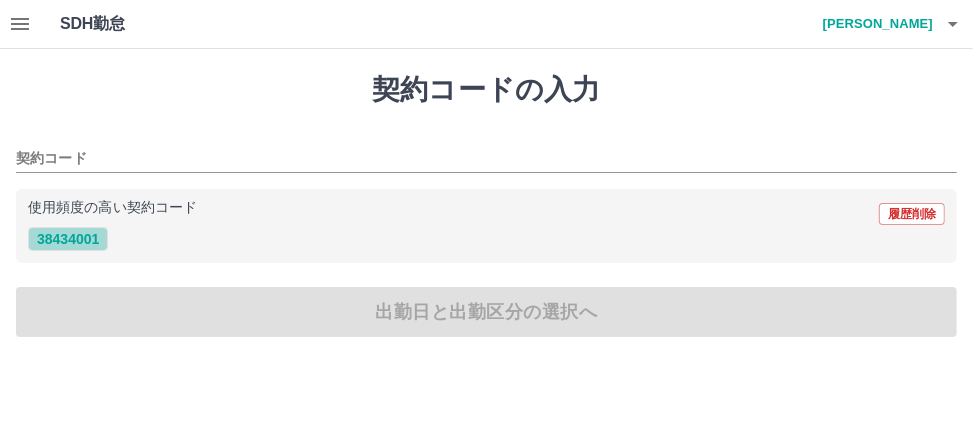 click on "38434001" at bounding box center (68, 239) 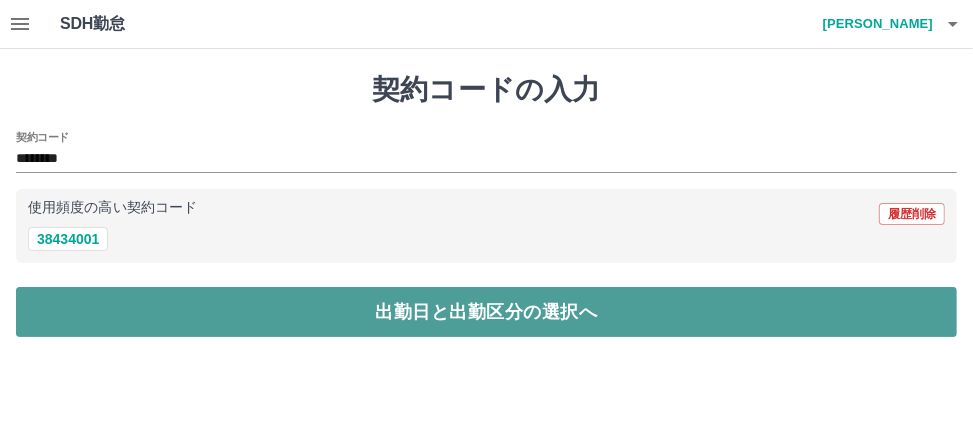 click on "出勤日と出勤区分の選択へ" at bounding box center [486, 312] 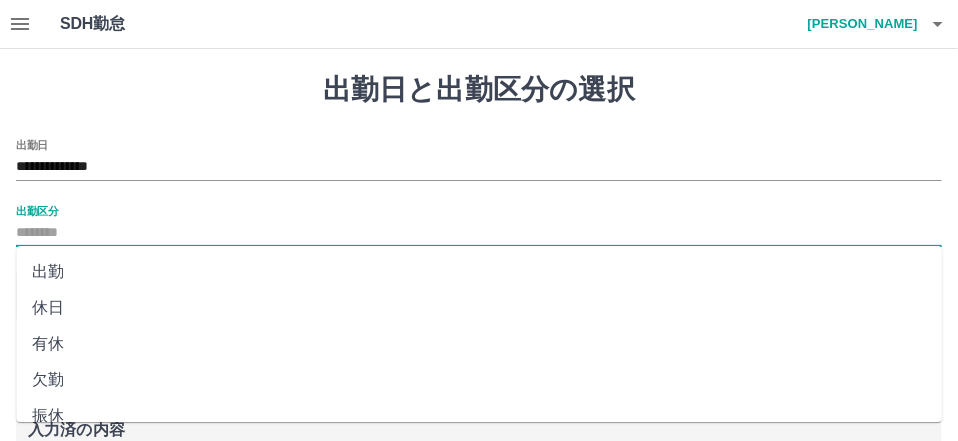 click on "出勤区分" at bounding box center [479, 233] 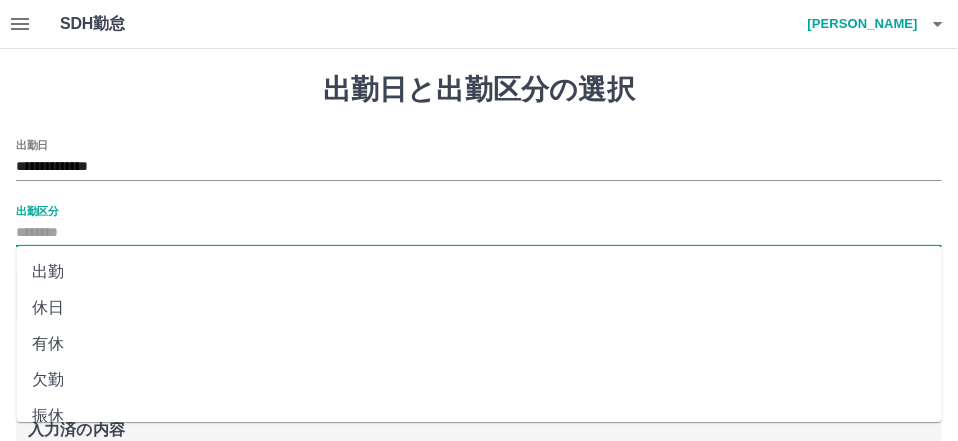 click on "出勤" at bounding box center (479, 272) 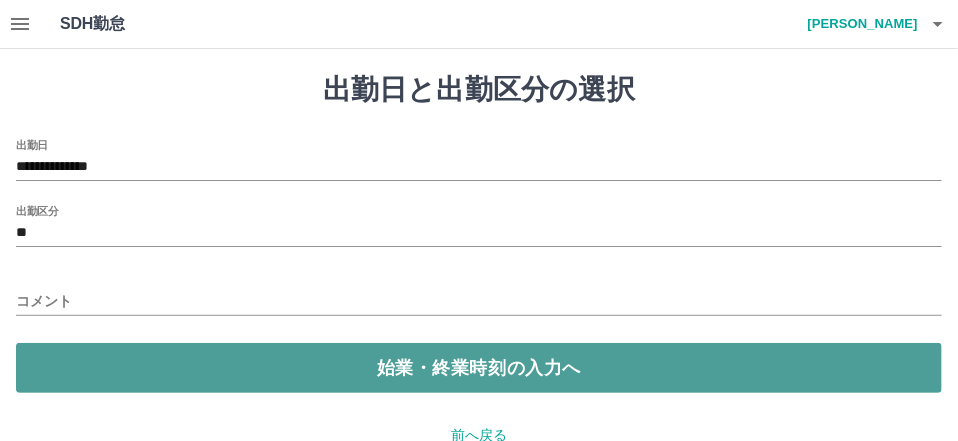 click on "始業・終業時刻の入力へ" at bounding box center [479, 368] 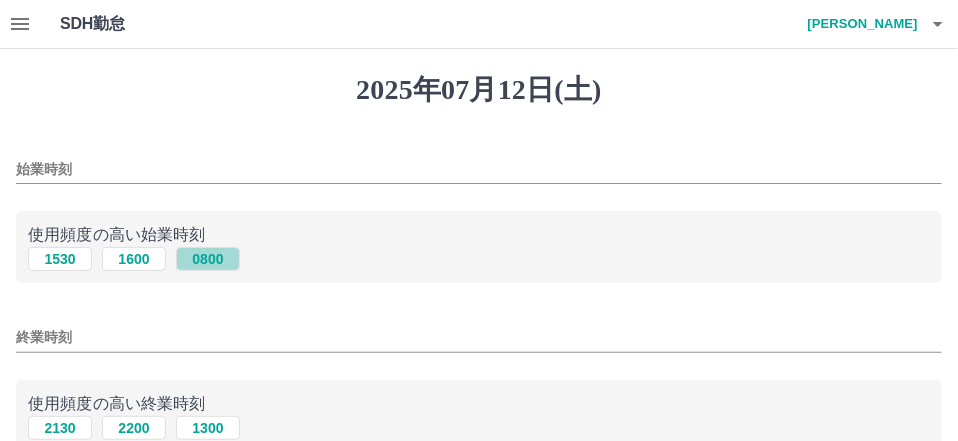 click on "0800" at bounding box center [208, 259] 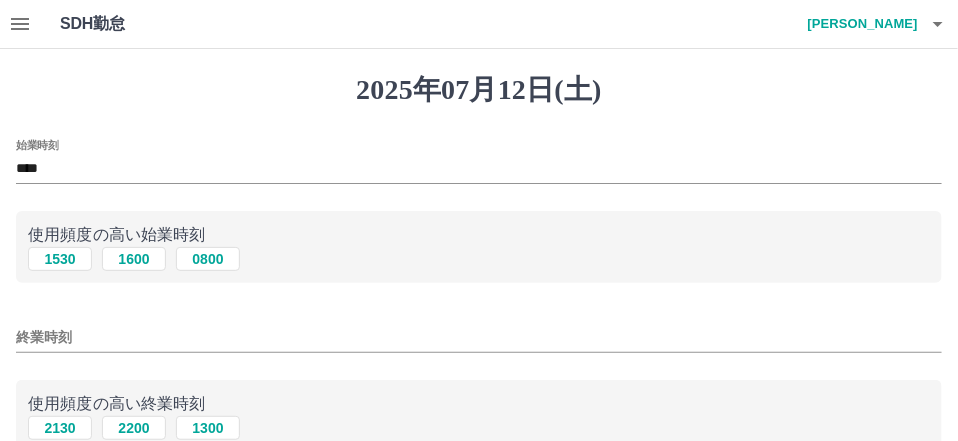 click on "終業時刻" at bounding box center [479, 337] 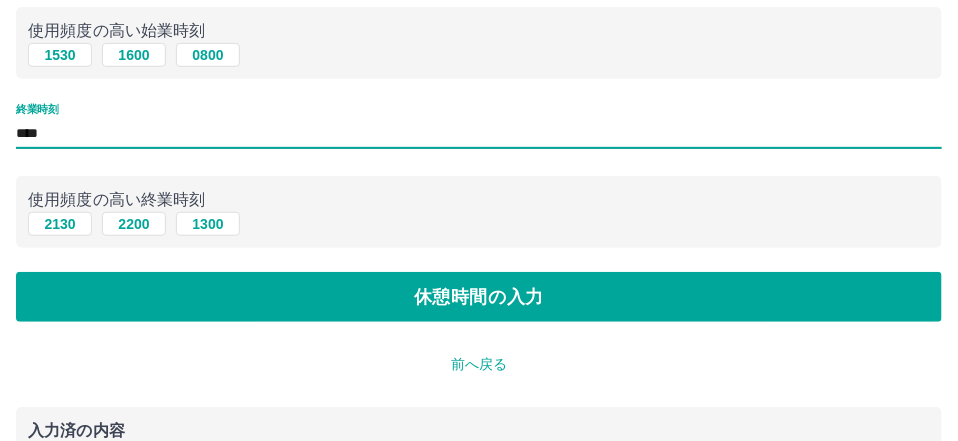 scroll, scrollTop: 205, scrollLeft: 0, axis: vertical 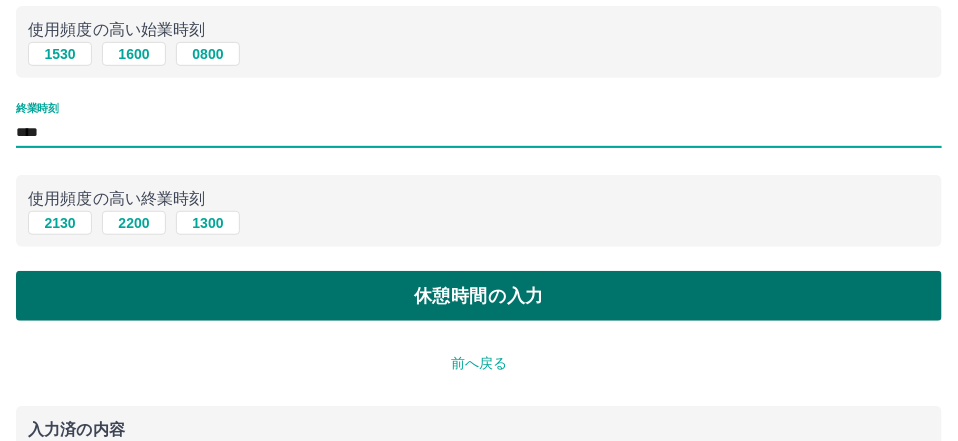 type on "****" 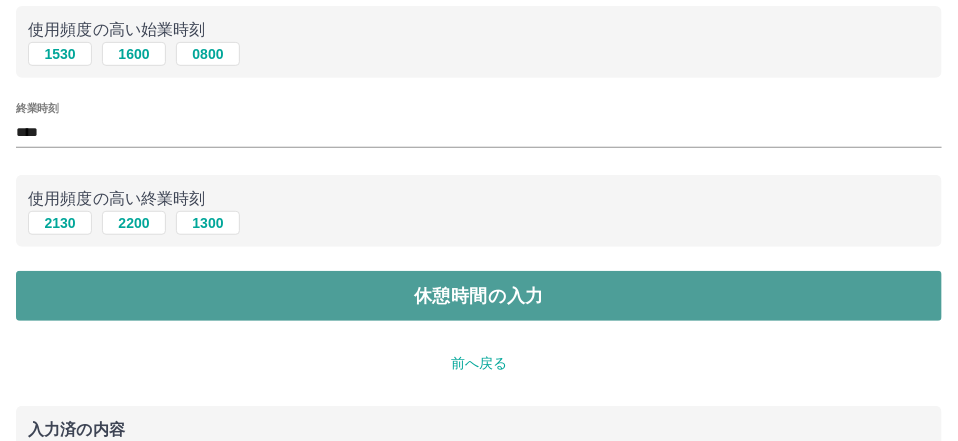click on "休憩時間の入力" at bounding box center (479, 296) 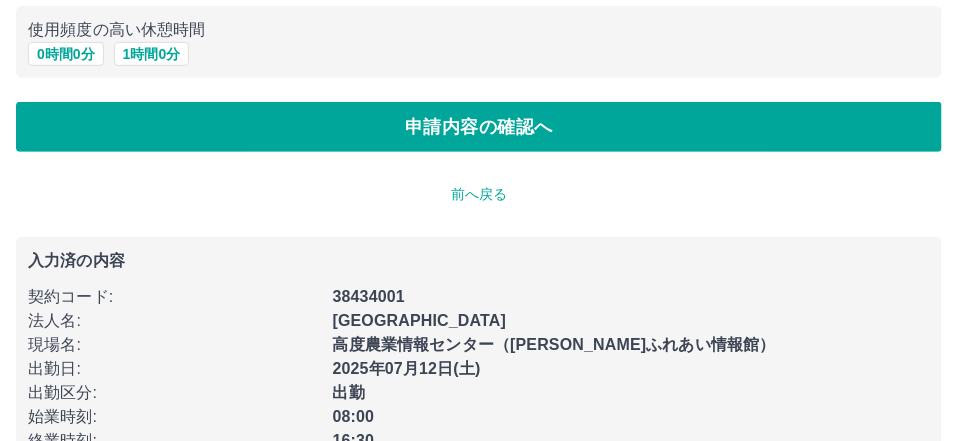 scroll, scrollTop: 0, scrollLeft: 0, axis: both 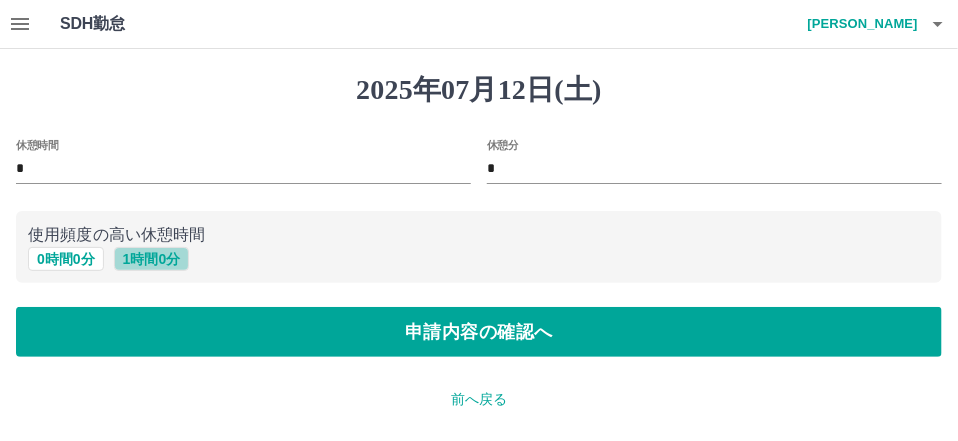 click on "1 時間 0 分" at bounding box center (152, 259) 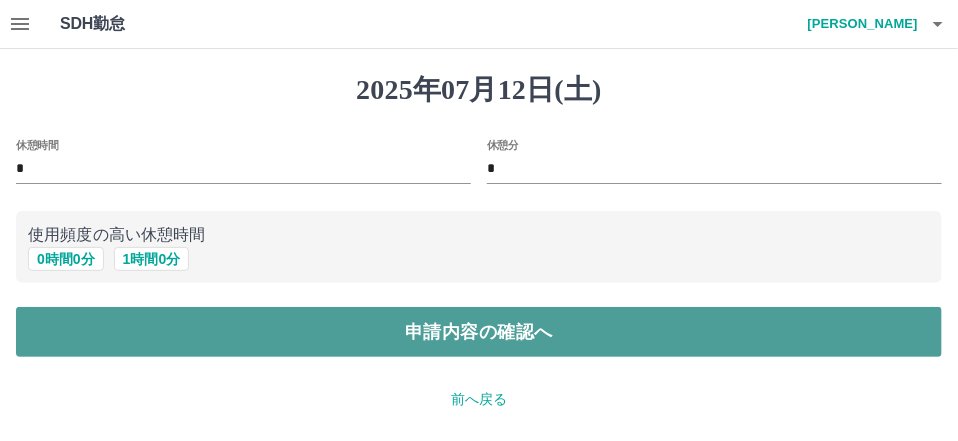 click on "申請内容の確認へ" at bounding box center (479, 332) 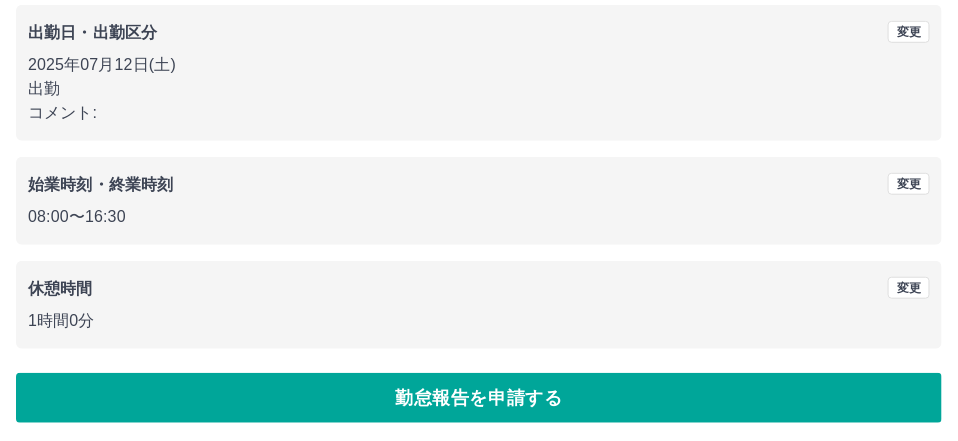 scroll, scrollTop: 306, scrollLeft: 0, axis: vertical 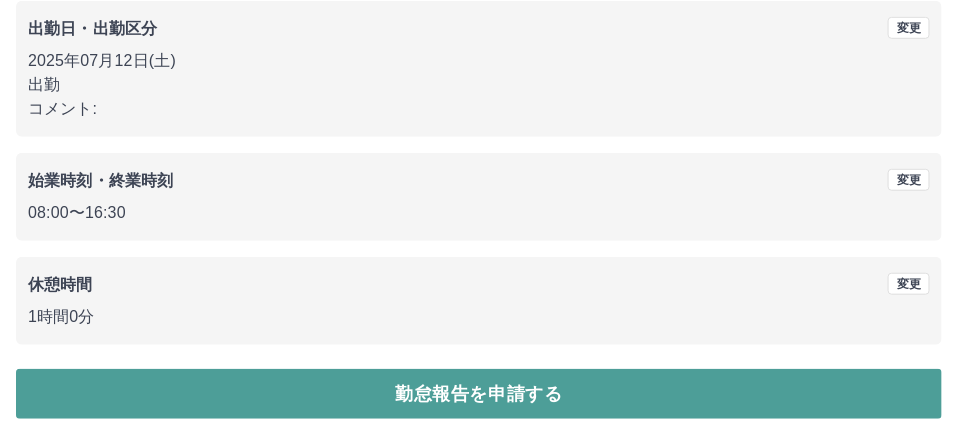 click on "勤怠報告を申請する" at bounding box center [479, 394] 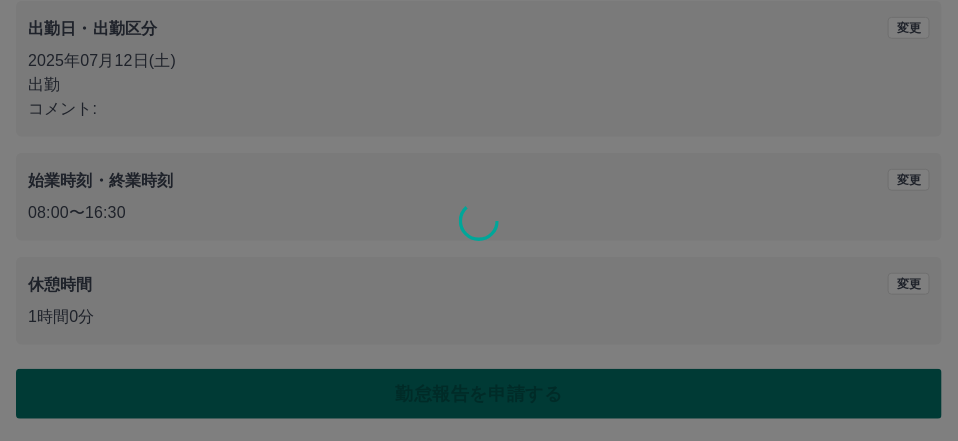 scroll, scrollTop: 0, scrollLeft: 0, axis: both 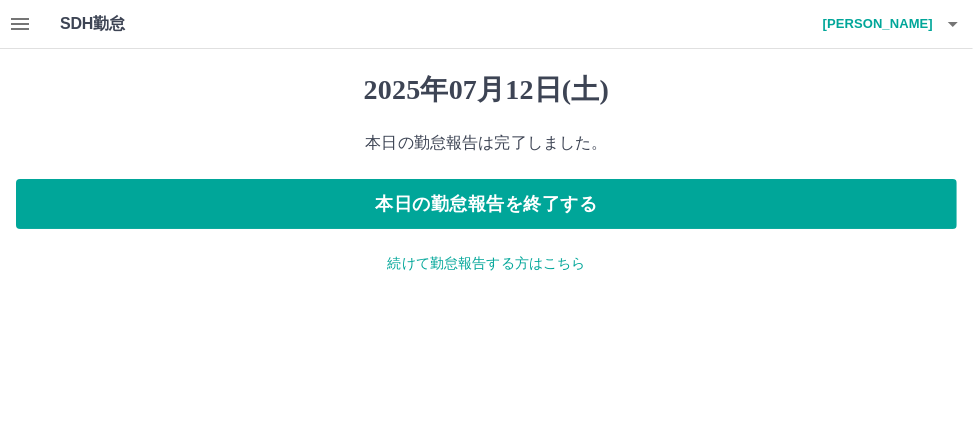 drag, startPoint x: 511, startPoint y: 391, endPoint x: 452, endPoint y: 304, distance: 105.11898 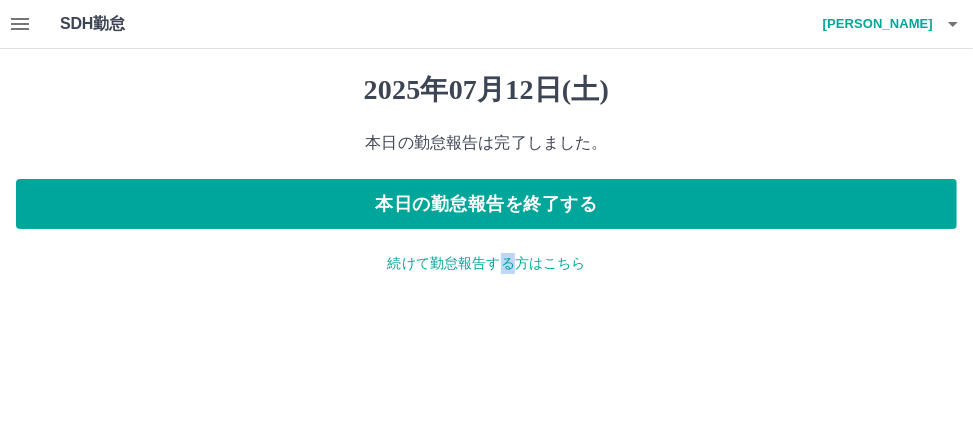 click on "続けて勤怠報告する方はこちら" at bounding box center [486, 263] 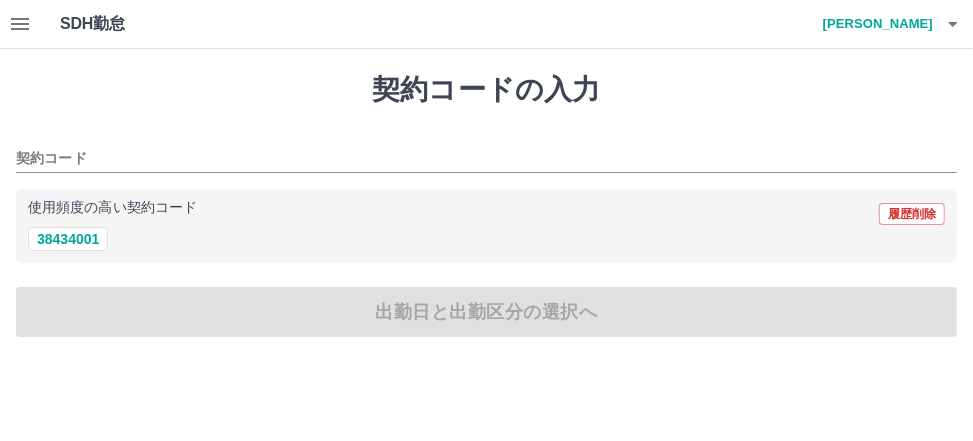 drag, startPoint x: 508, startPoint y: 266, endPoint x: 706, endPoint y: 255, distance: 198.30531 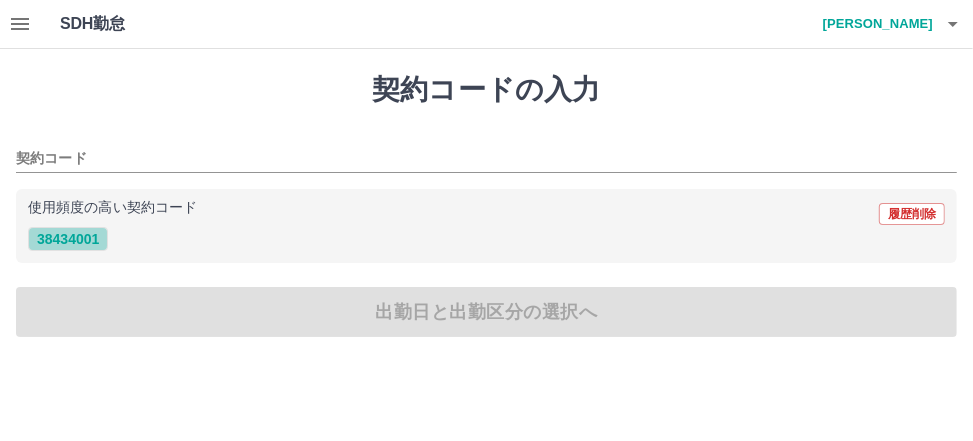 click on "38434001" at bounding box center [68, 239] 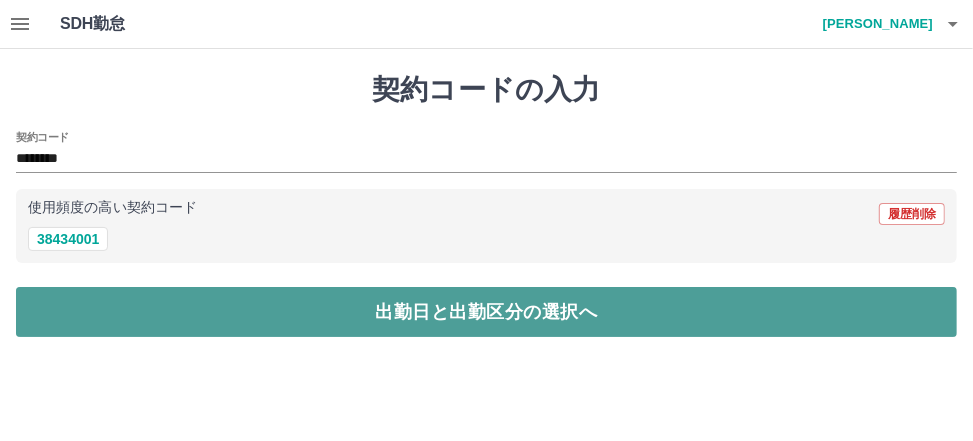 click on "出勤日と出勤区分の選択へ" at bounding box center (486, 312) 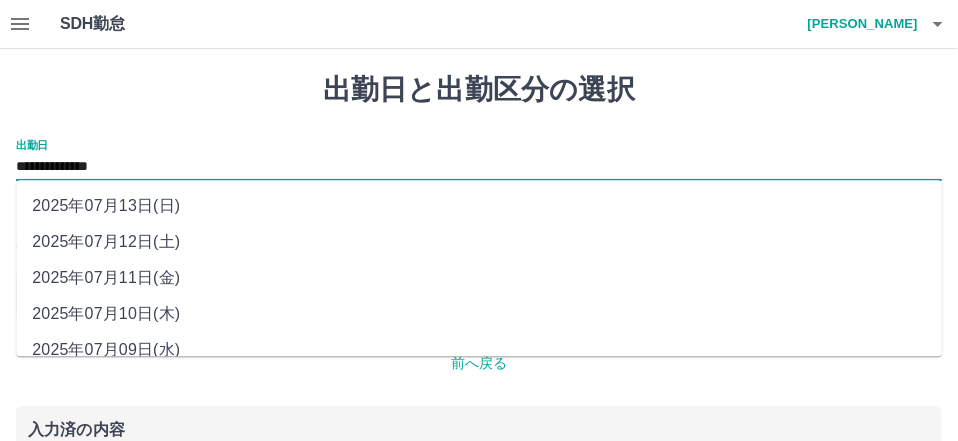 click on "**********" at bounding box center (479, 167) 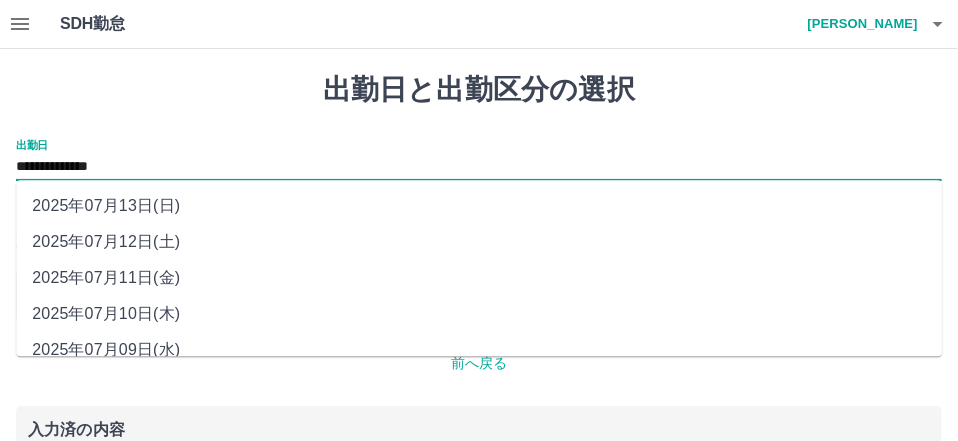drag, startPoint x: 142, startPoint y: 166, endPoint x: 151, endPoint y: 208, distance: 42.953465 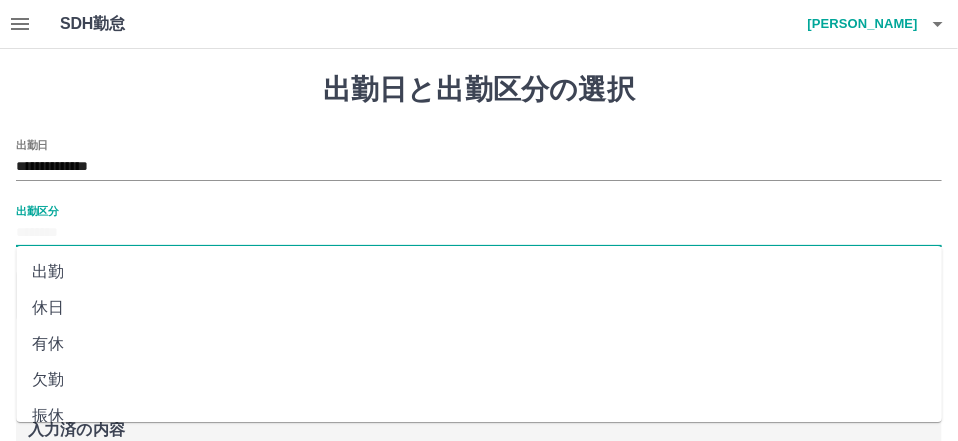 click on "出勤区分" at bounding box center [479, 233] 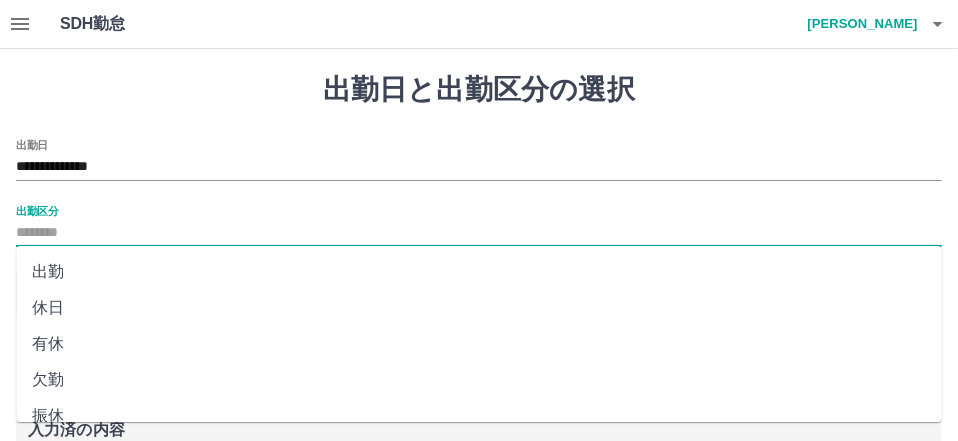 click on "休日" at bounding box center [479, 308] 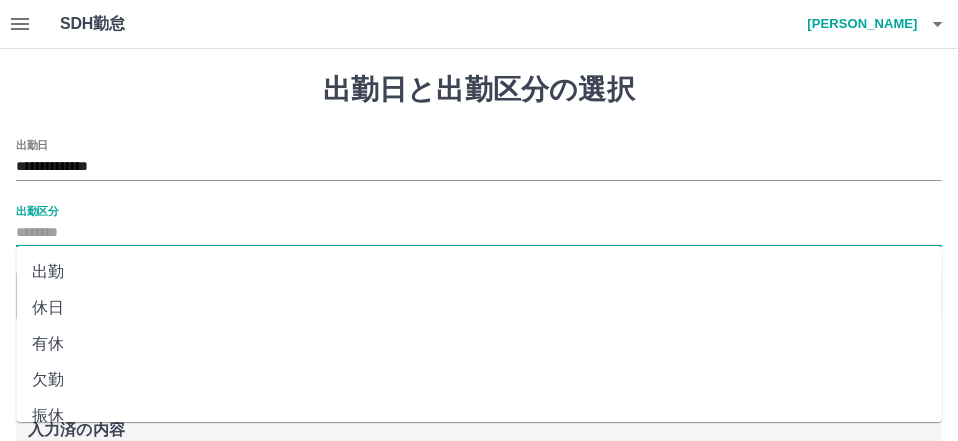 type on "**" 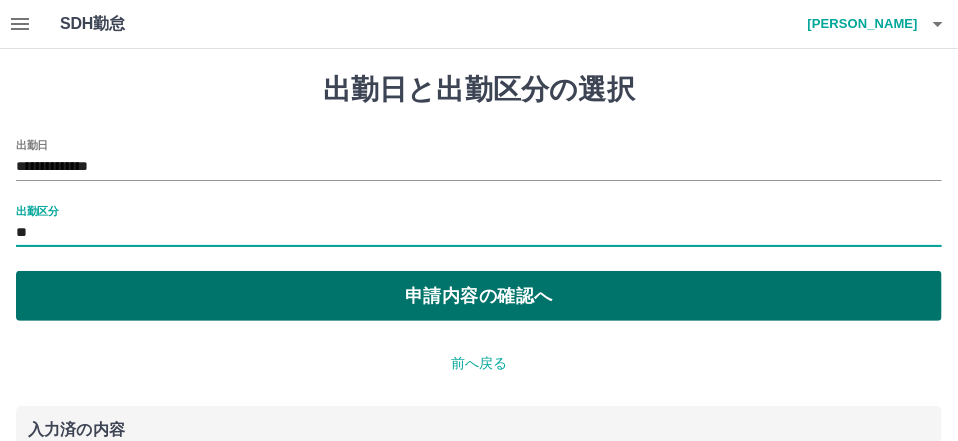 click on "申請内容の確認へ" at bounding box center [479, 296] 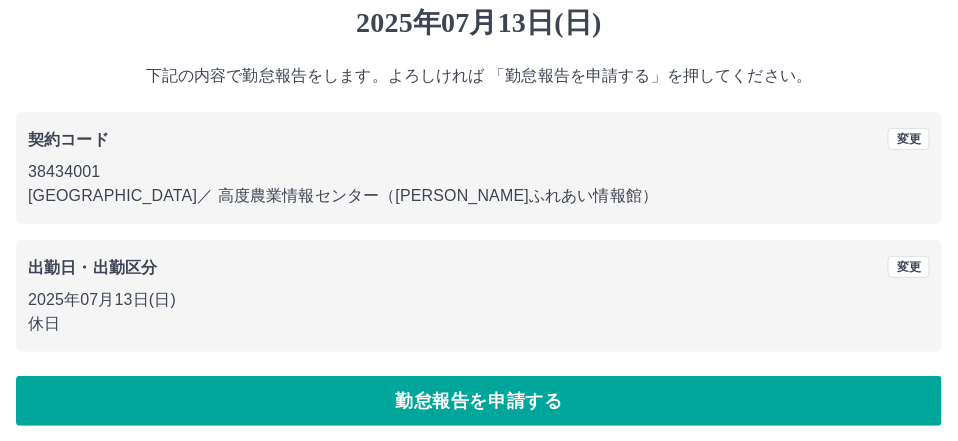 scroll, scrollTop: 74, scrollLeft: 0, axis: vertical 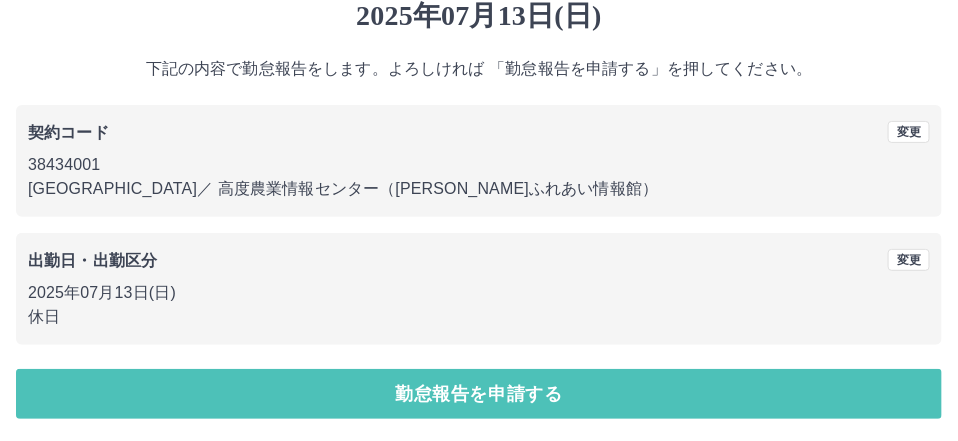 click on "勤怠報告を申請する" at bounding box center (479, 394) 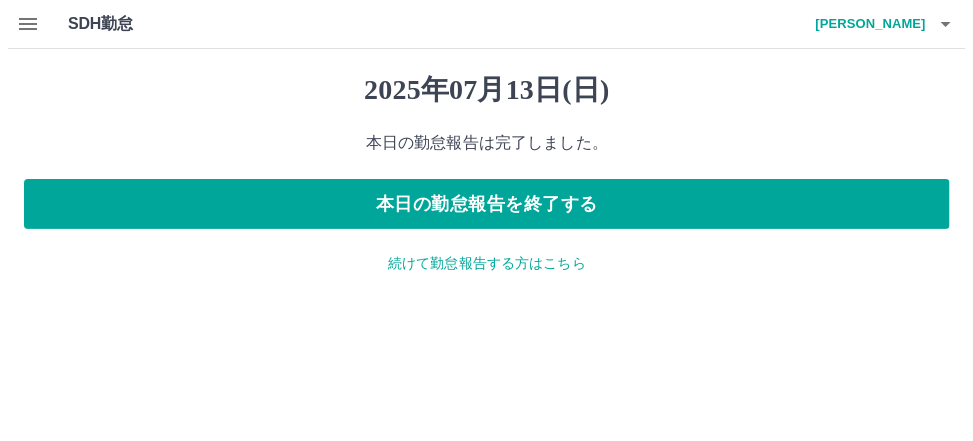 scroll, scrollTop: 0, scrollLeft: 0, axis: both 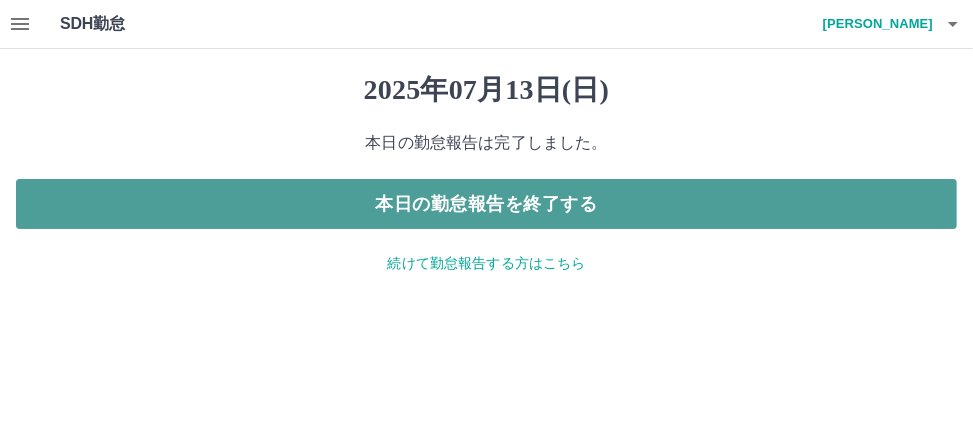 click on "本日の勤怠報告を終了する" at bounding box center [486, 204] 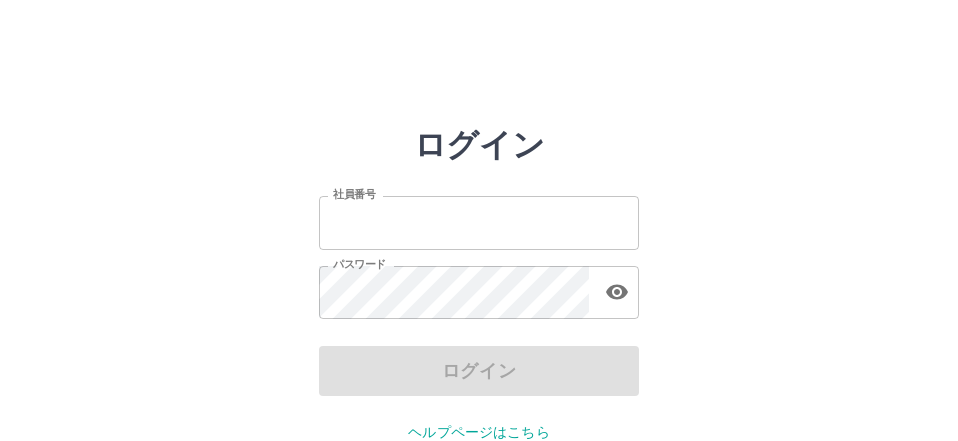 scroll, scrollTop: 0, scrollLeft: 0, axis: both 